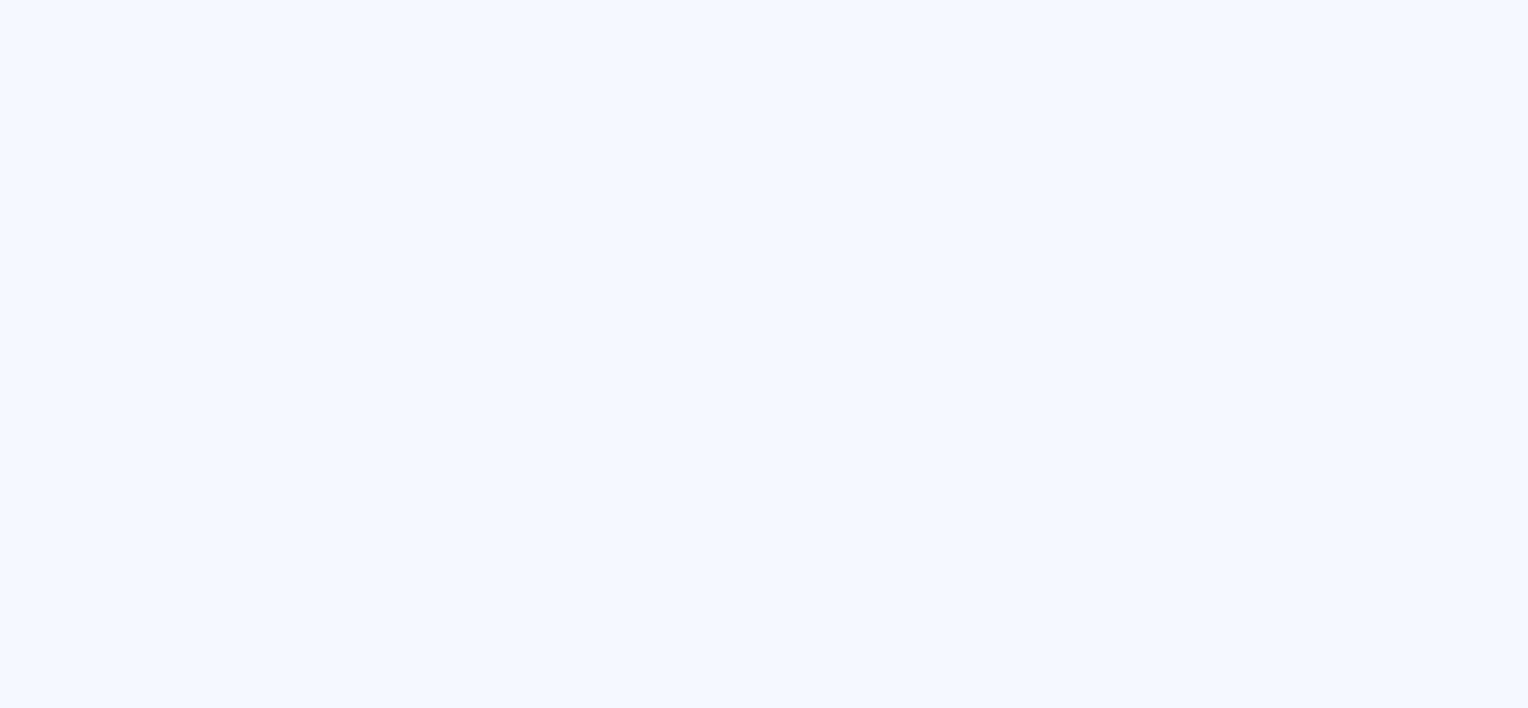 scroll, scrollTop: 0, scrollLeft: 0, axis: both 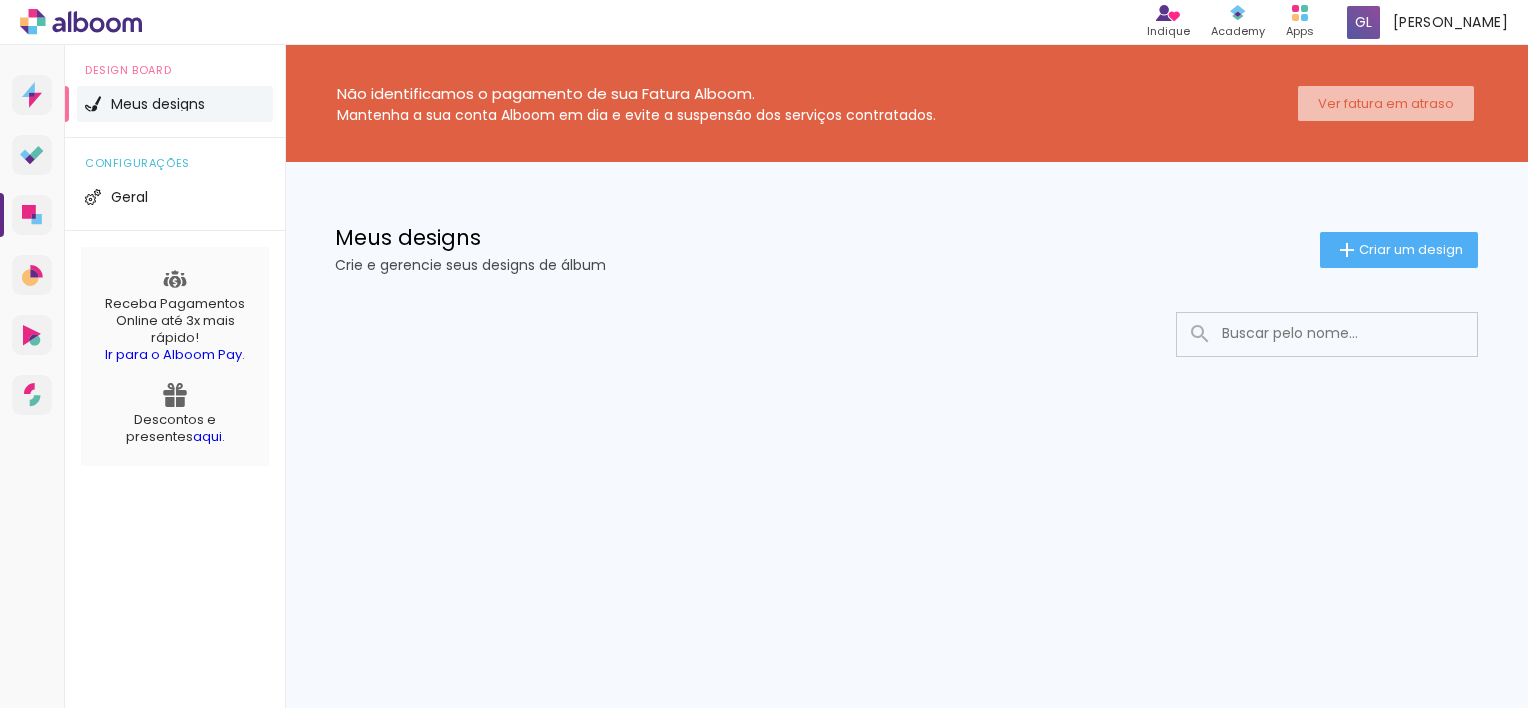 click on "Ver fatura em atraso" at bounding box center [1386, 103] 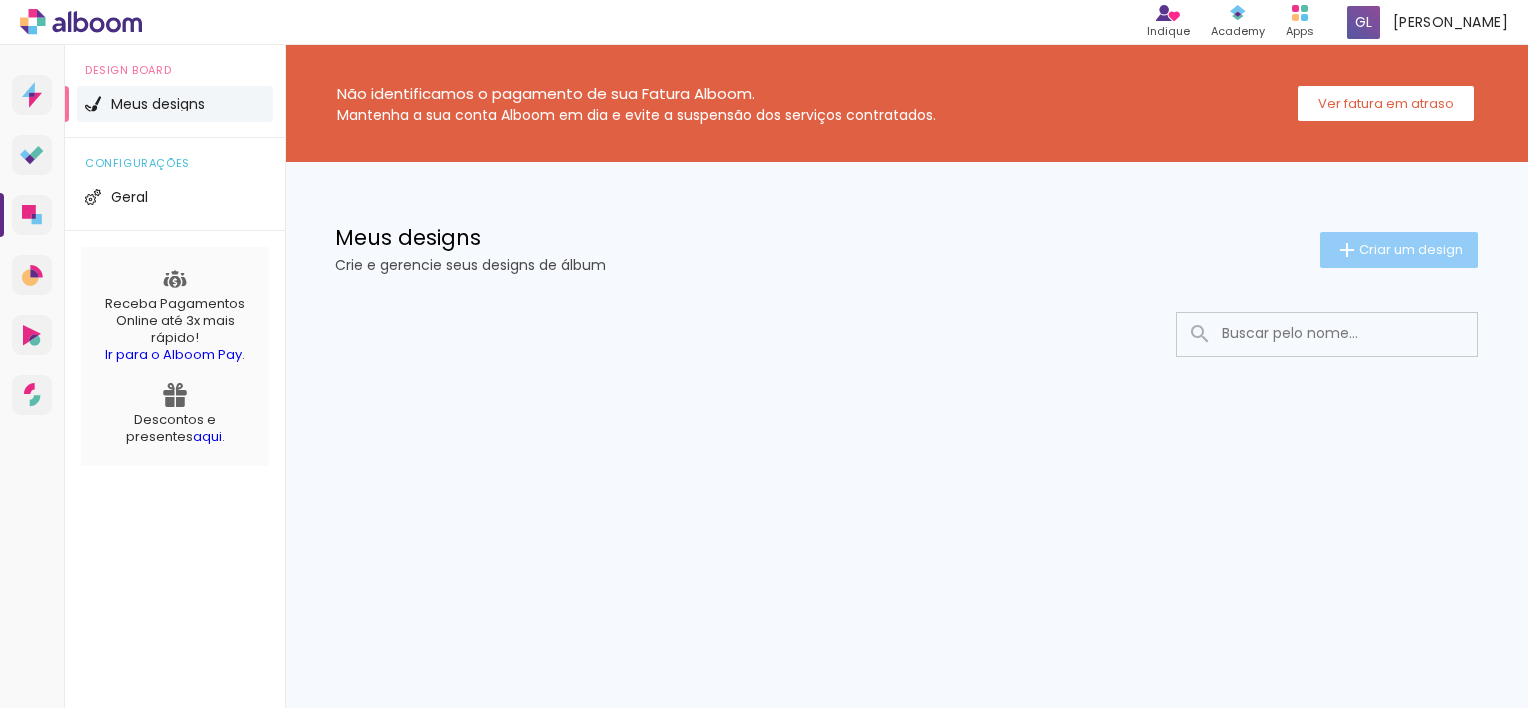 click on "Criar um design" 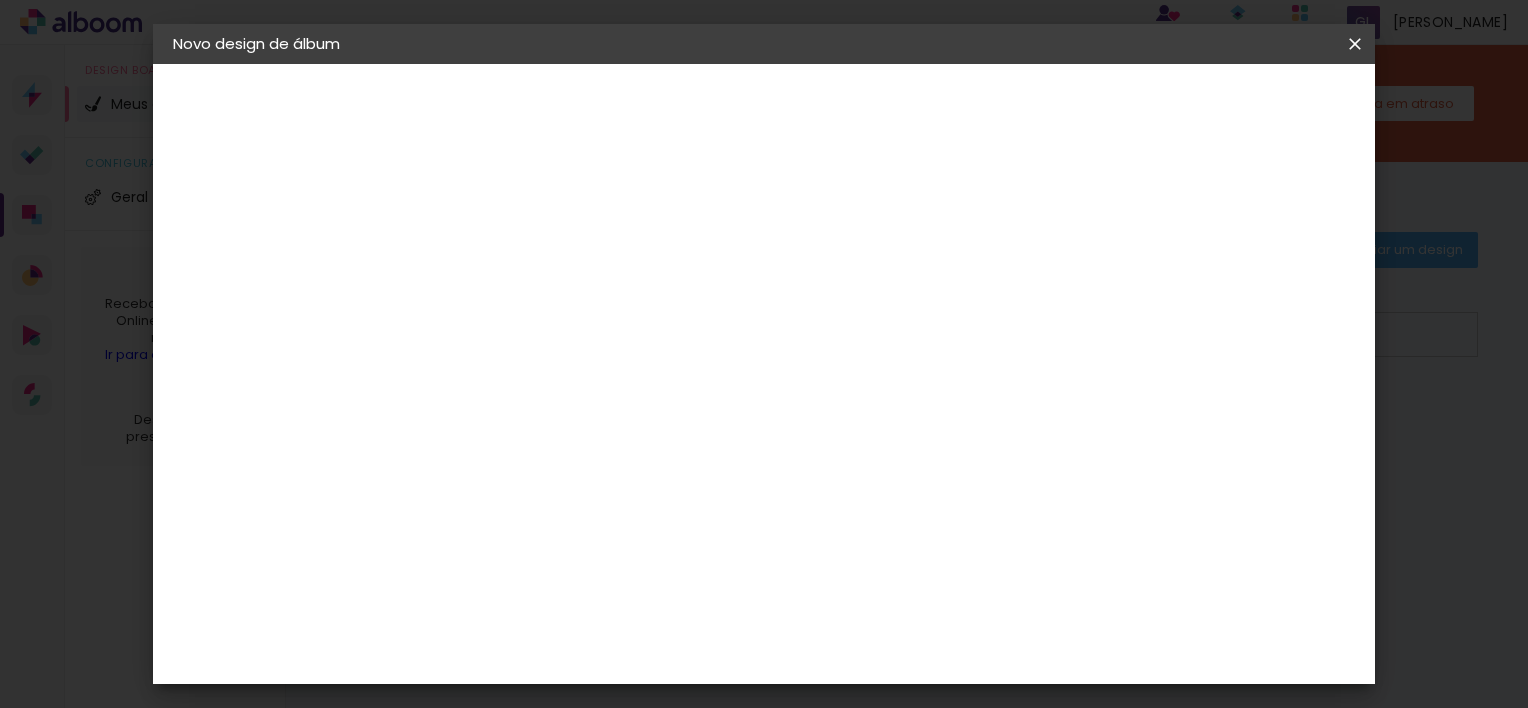 click at bounding box center [500, 268] 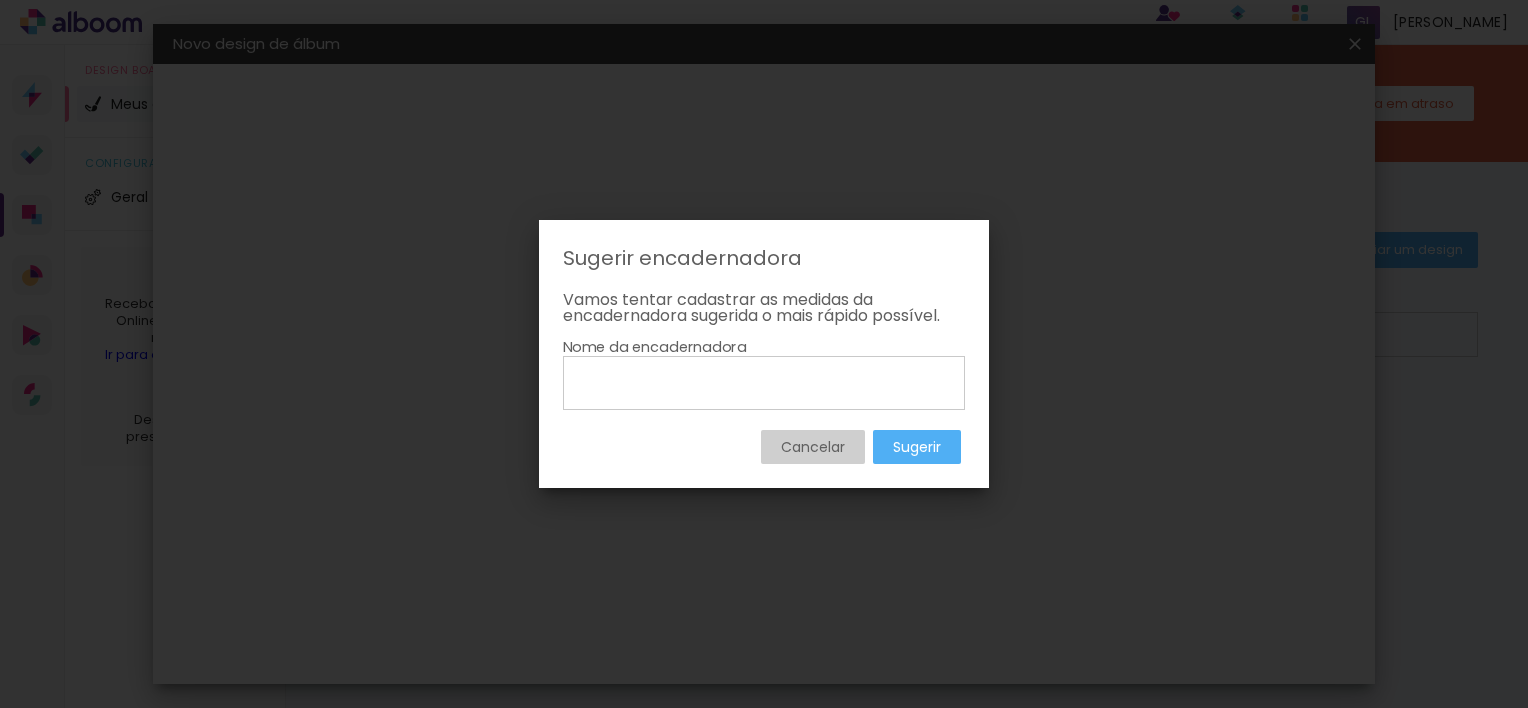 click on "Cancelar" at bounding box center [0, 0] 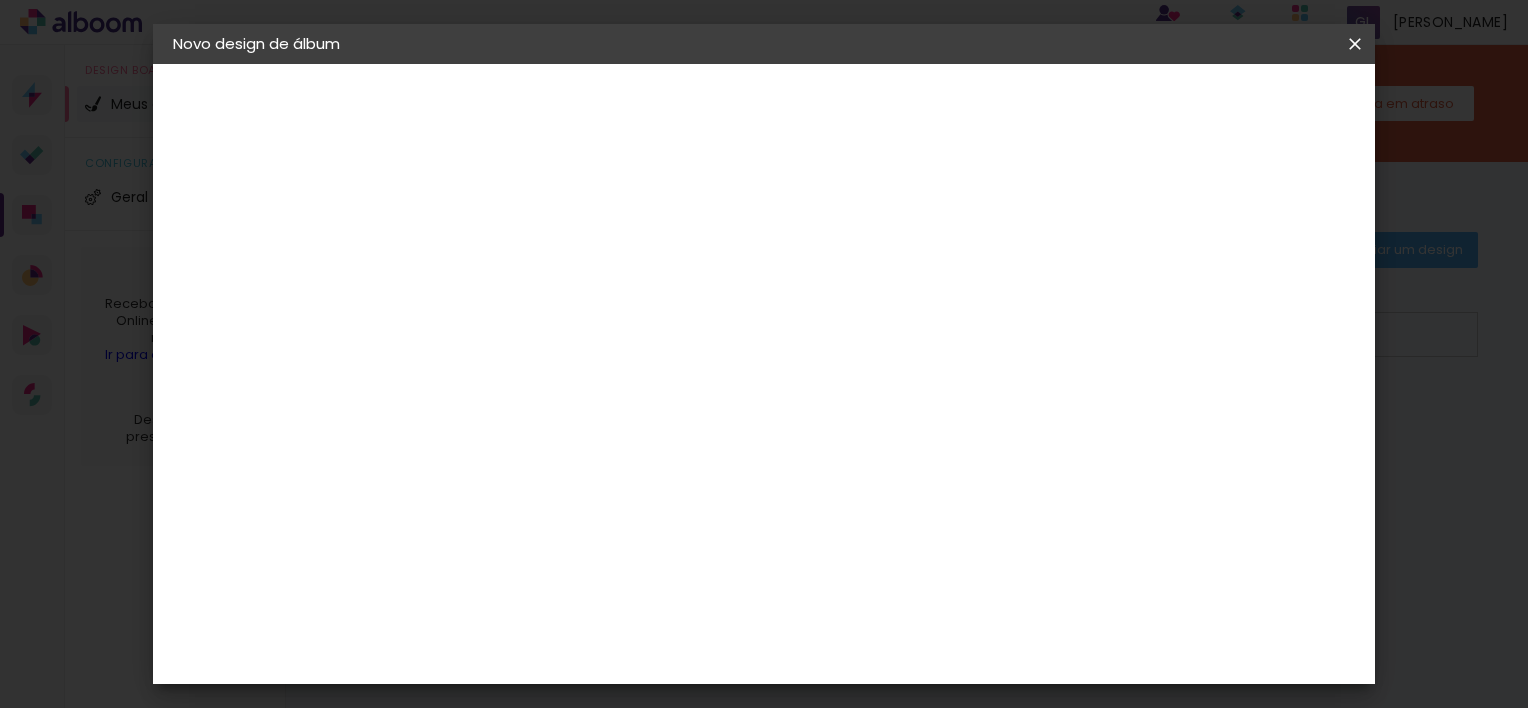 click 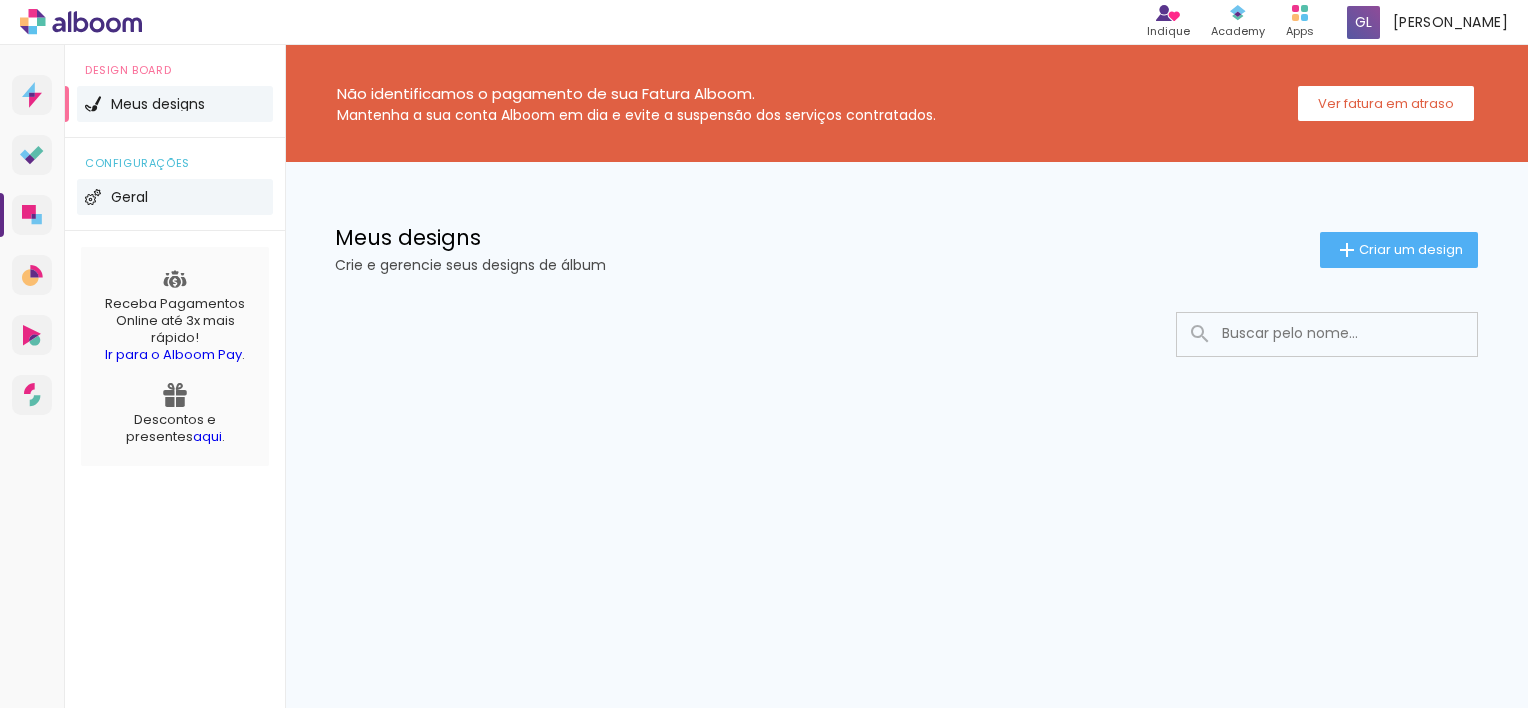 click on "Geral" at bounding box center (129, 197) 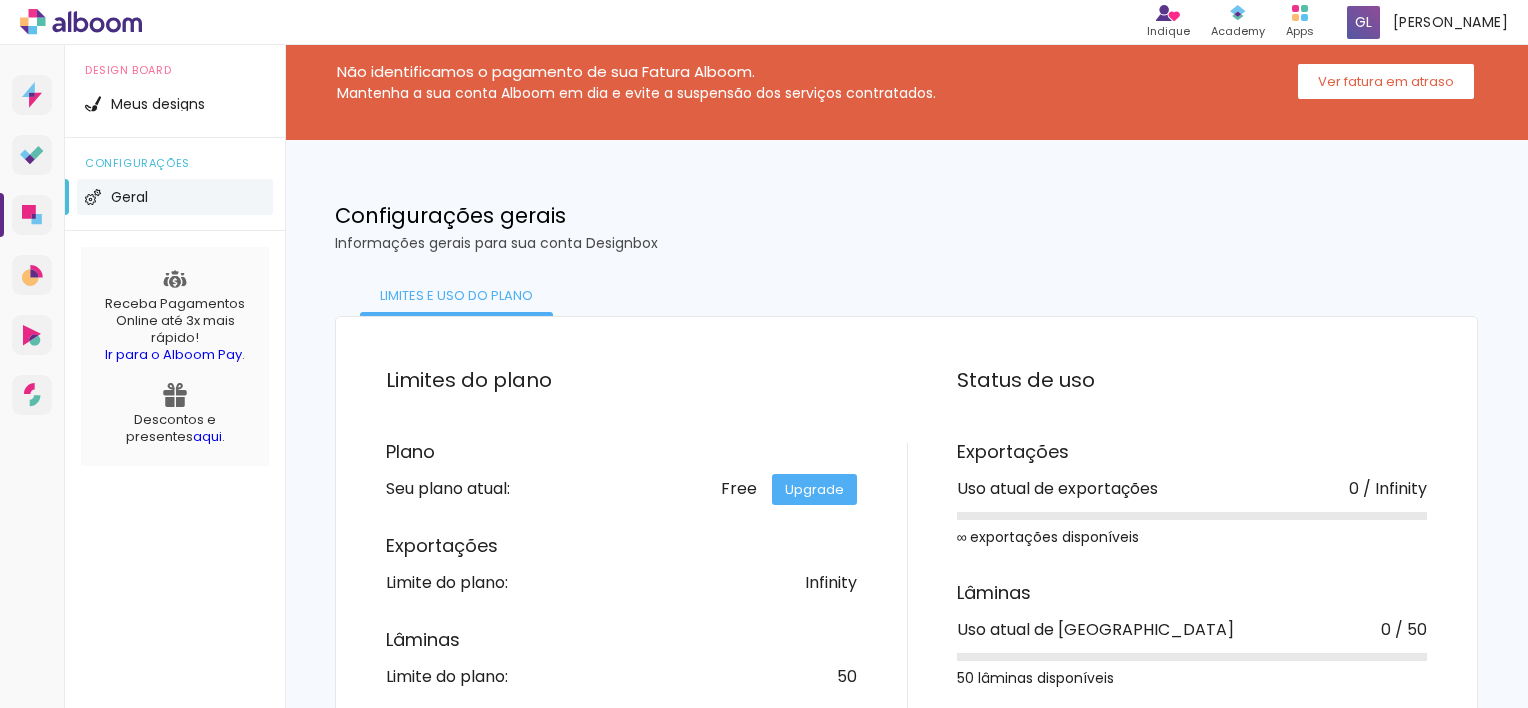 scroll, scrollTop: 0, scrollLeft: 0, axis: both 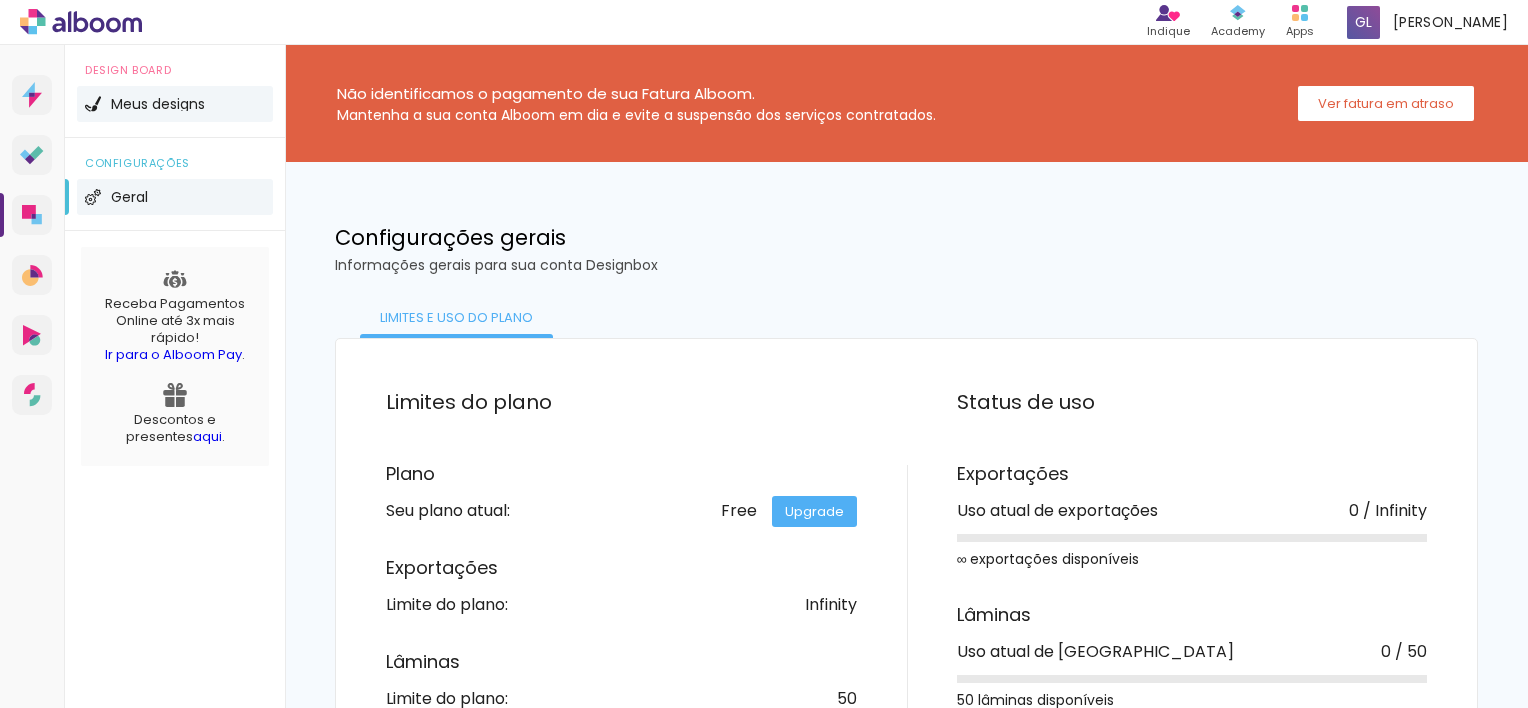 click on "Meus designs" at bounding box center [158, 104] 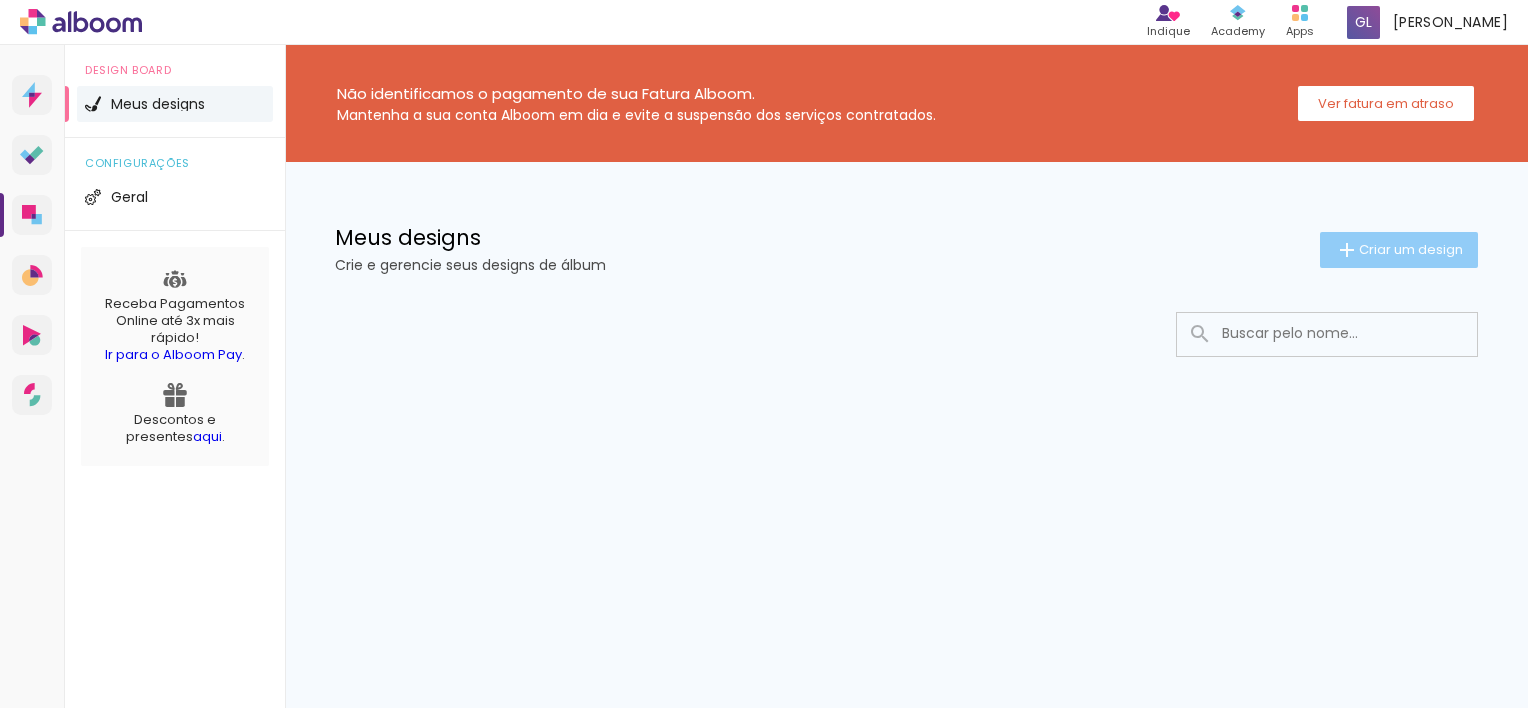 click on "Criar um design" 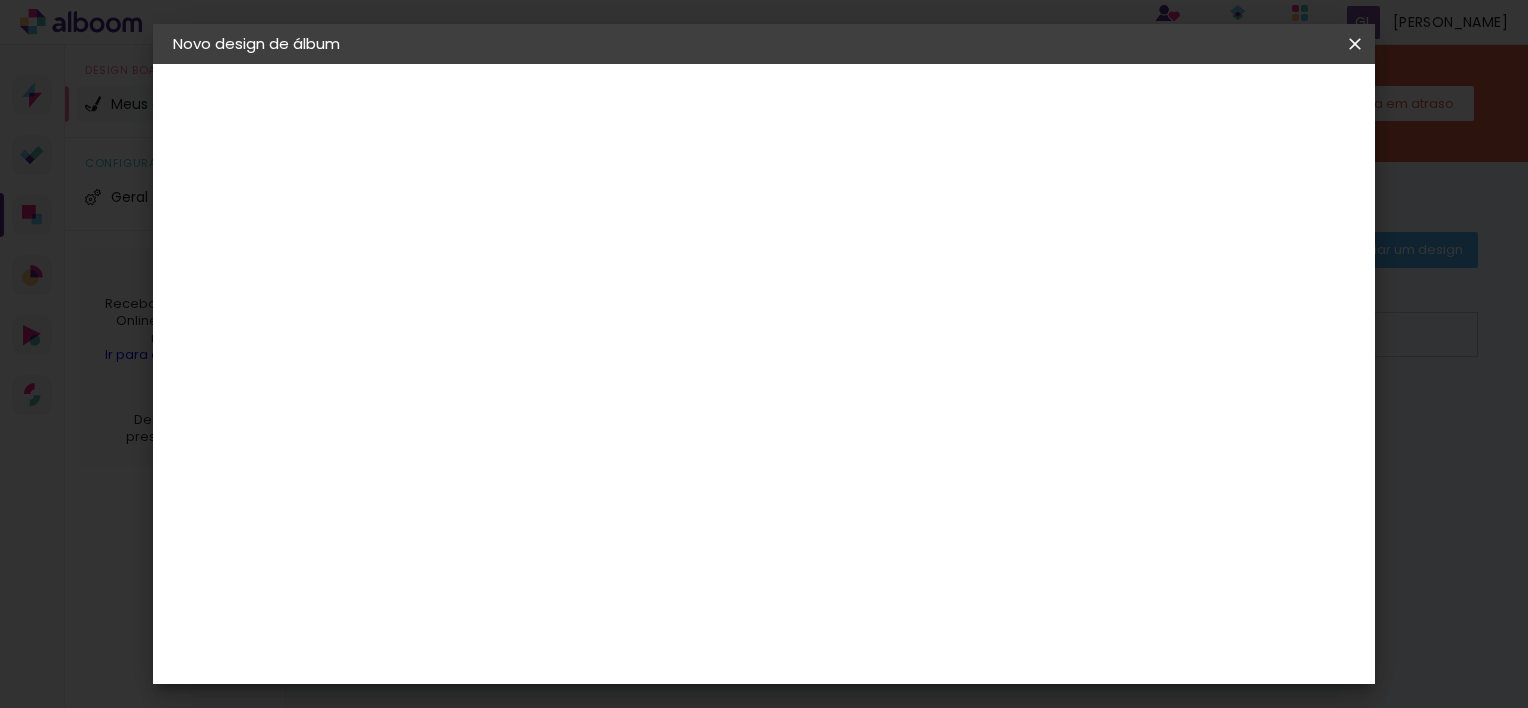 click at bounding box center (500, 268) 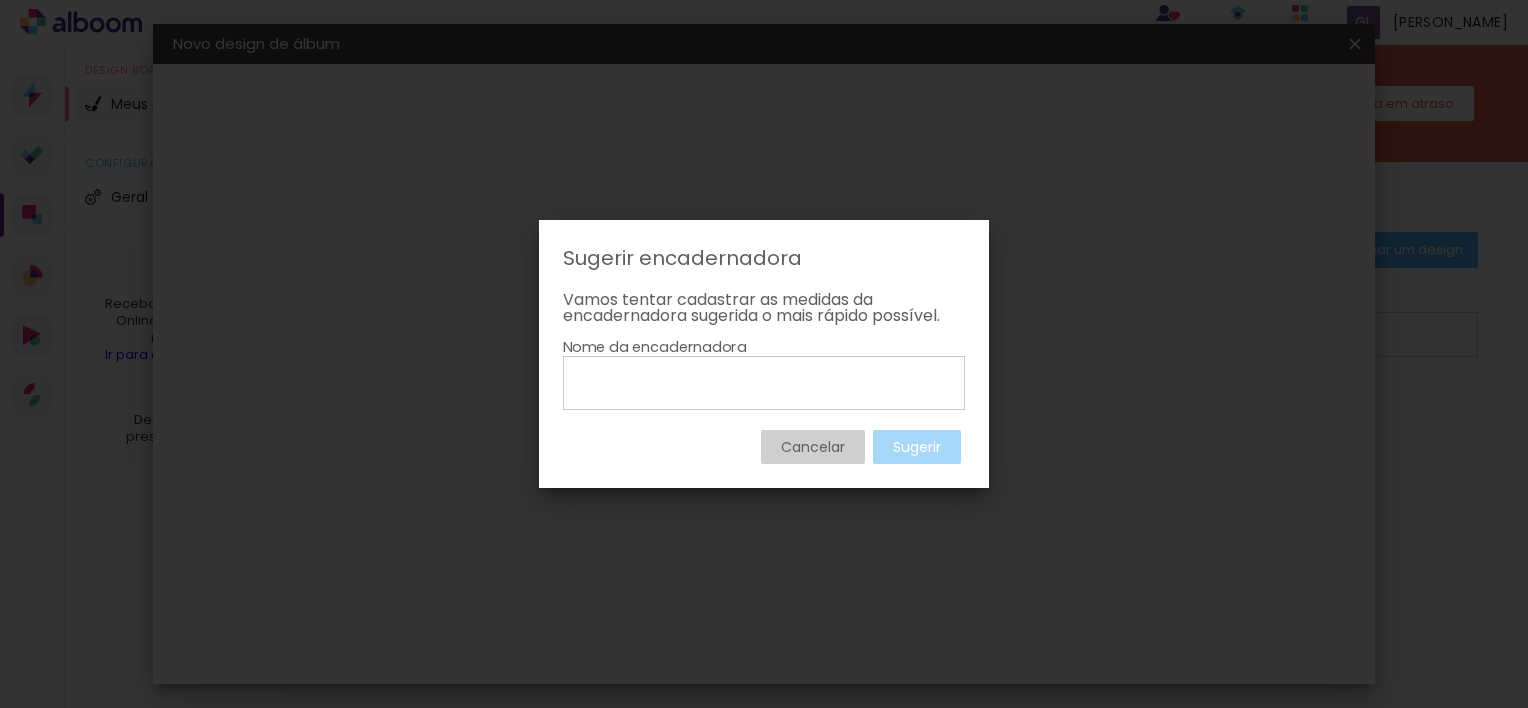 click on "Cancelar" at bounding box center [0, 0] 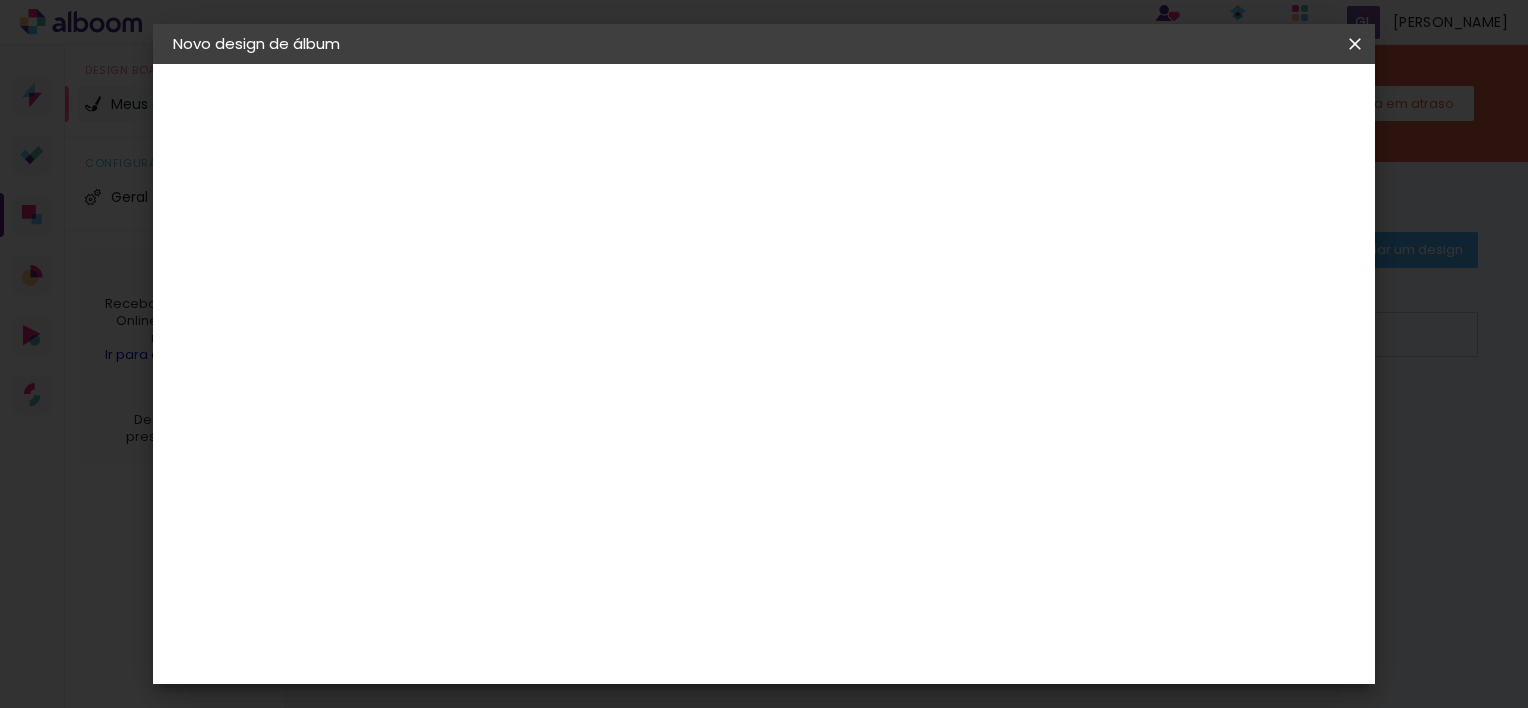 click on "Modelo Escolhendo modelo...     Tamanho livre" at bounding box center (282, 292) 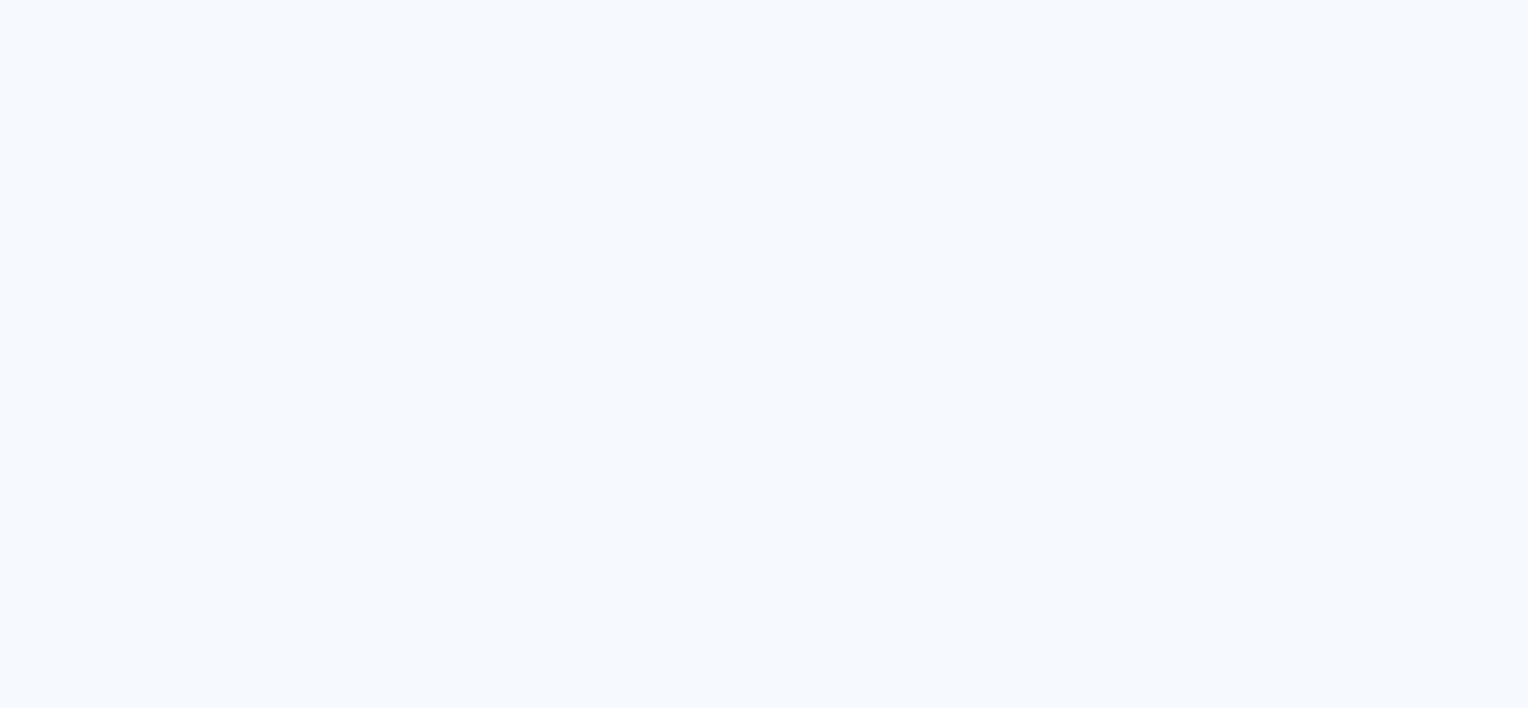 scroll, scrollTop: 0, scrollLeft: 0, axis: both 